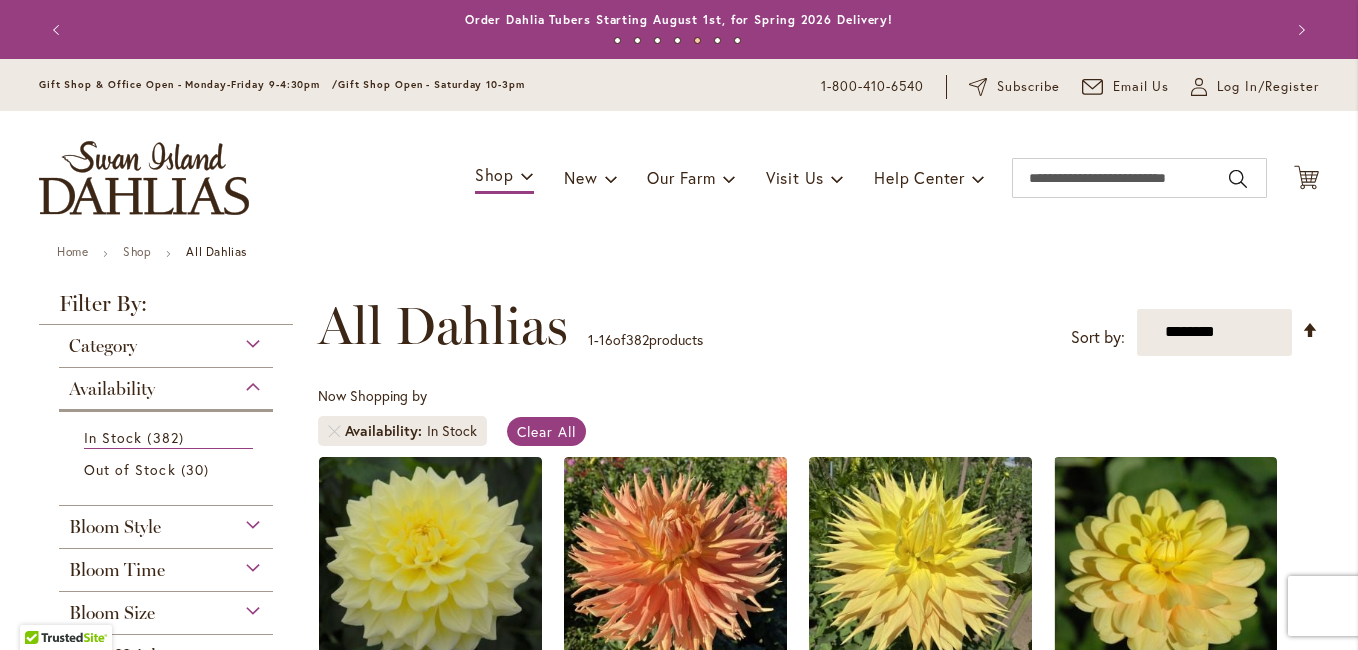 scroll, scrollTop: 0, scrollLeft: 0, axis: both 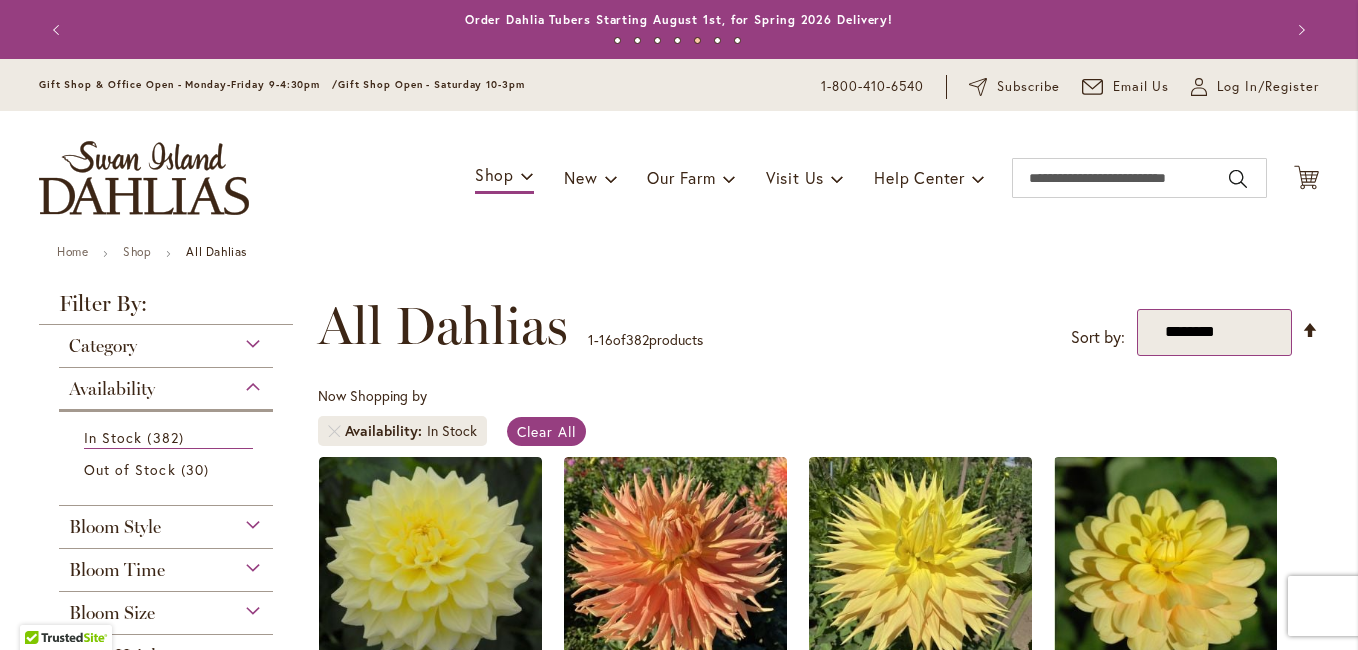 click on "**********" at bounding box center [1214, 332] 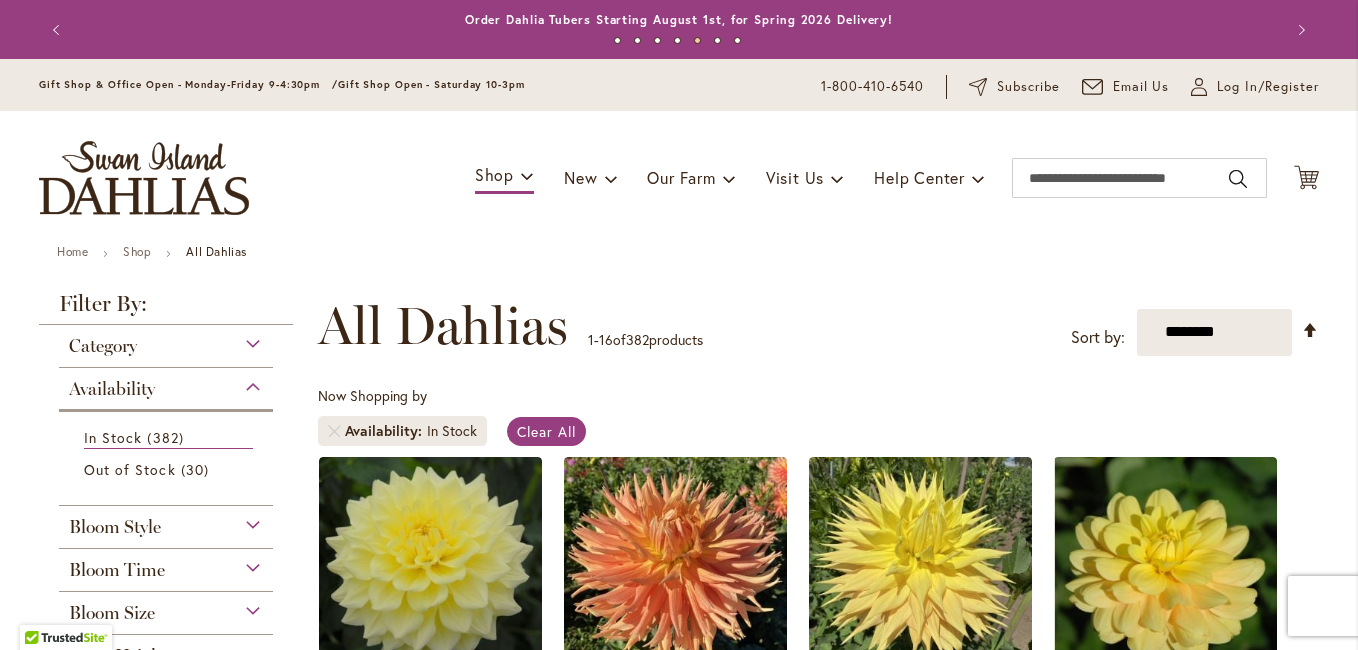 click on "**********" at bounding box center (818, 326) 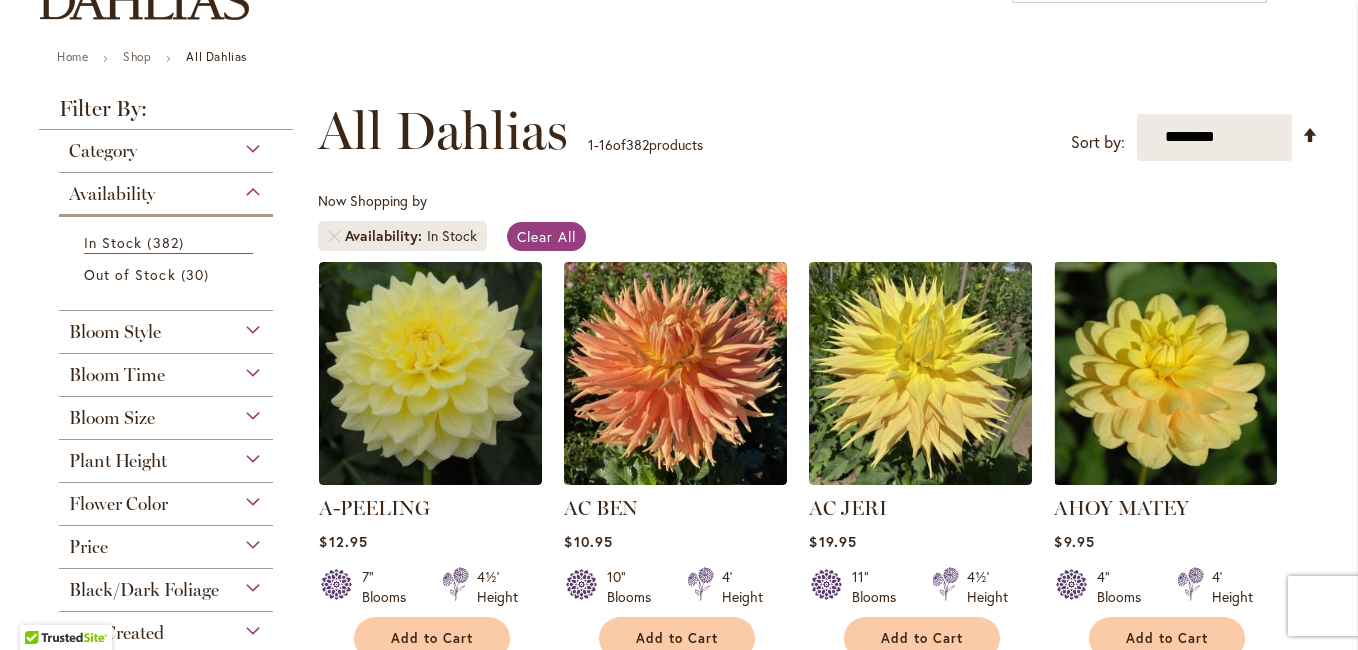 scroll, scrollTop: 220, scrollLeft: 0, axis: vertical 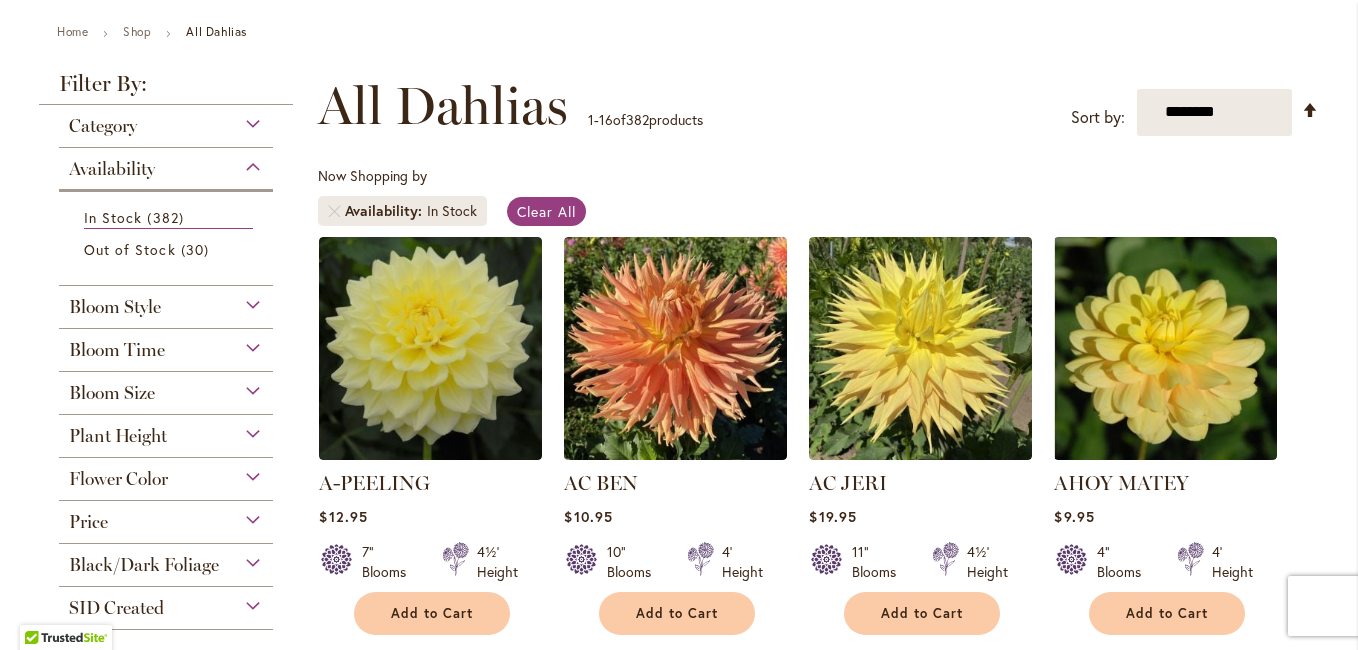 click on "Bloom Style" at bounding box center [166, 302] 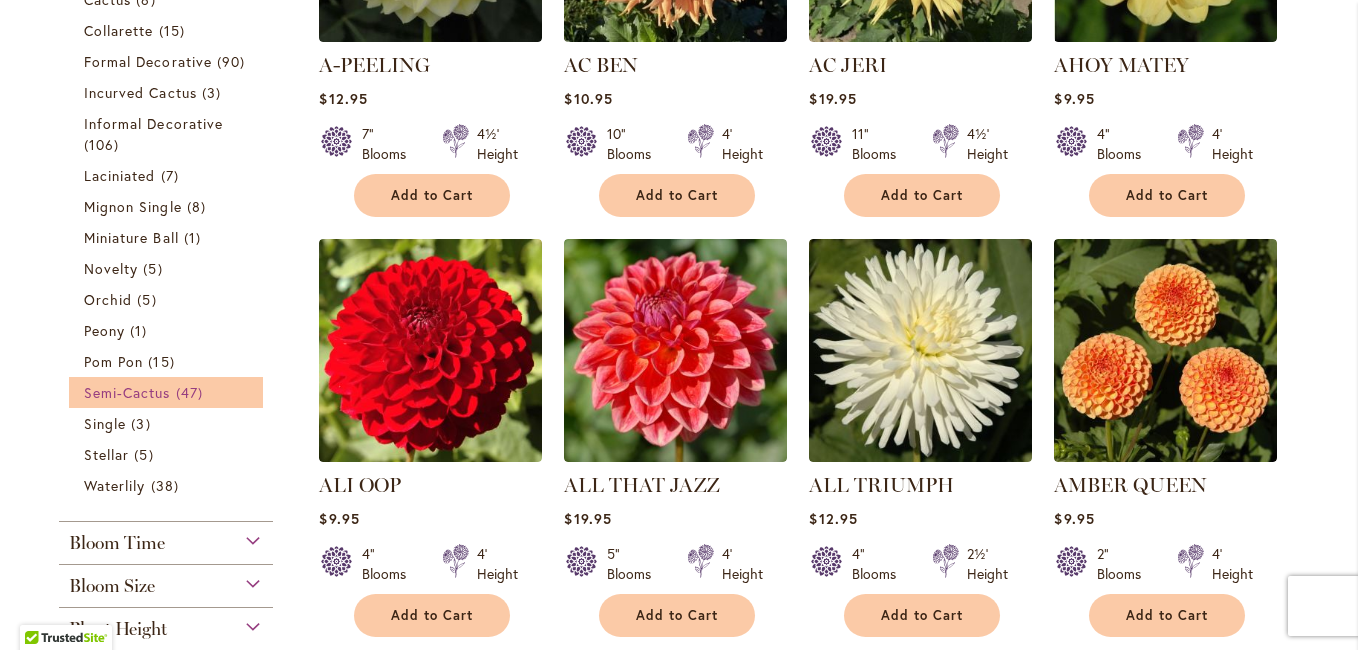 scroll, scrollTop: 658, scrollLeft: 0, axis: vertical 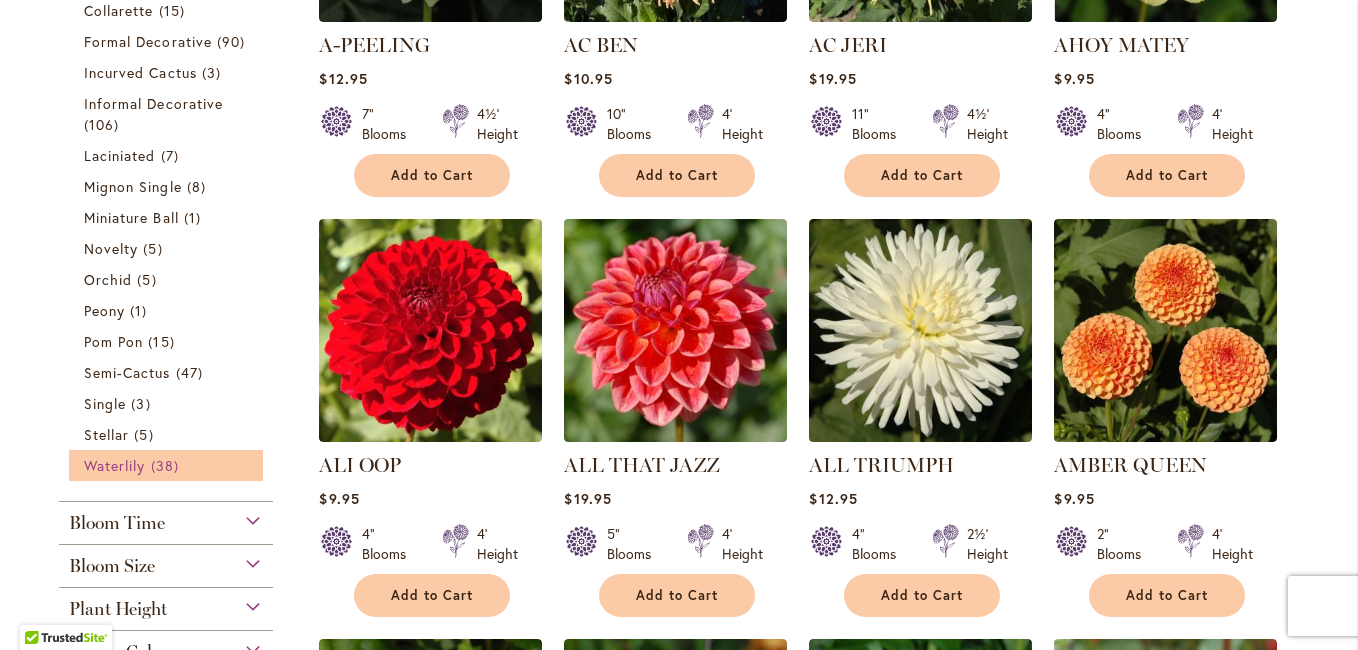 click on "Waterlily" at bounding box center [114, 465] 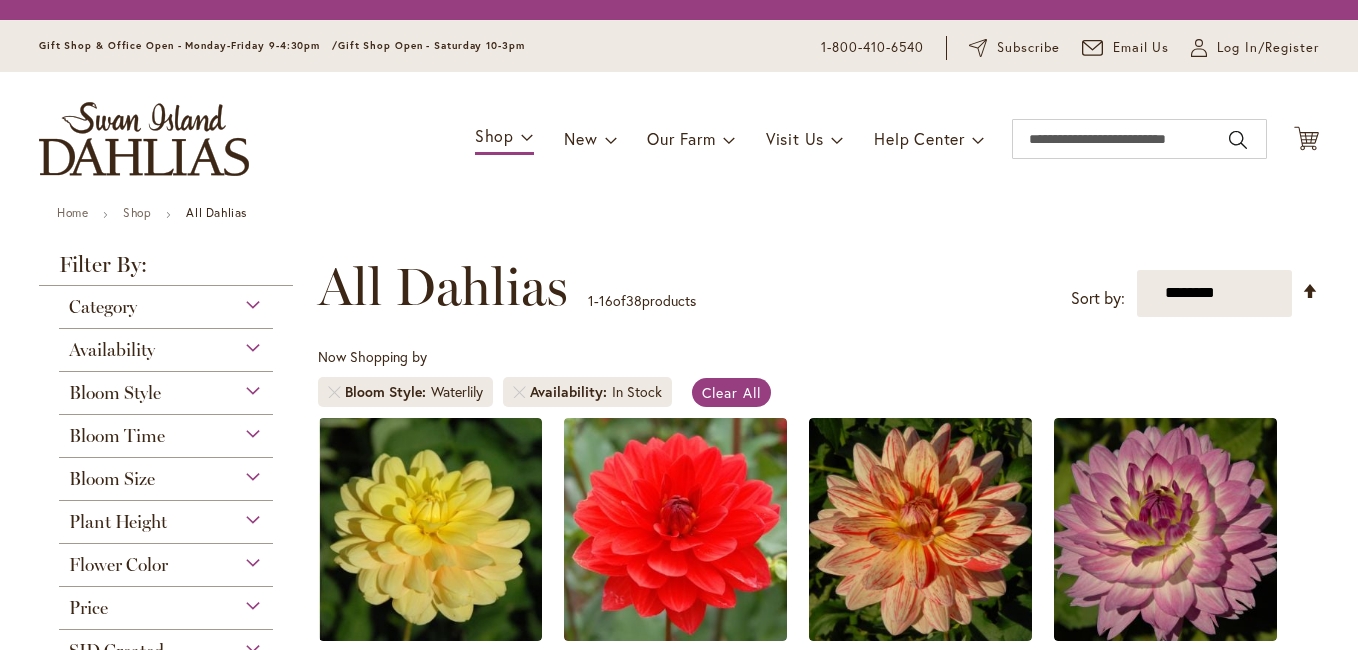 scroll, scrollTop: 0, scrollLeft: 0, axis: both 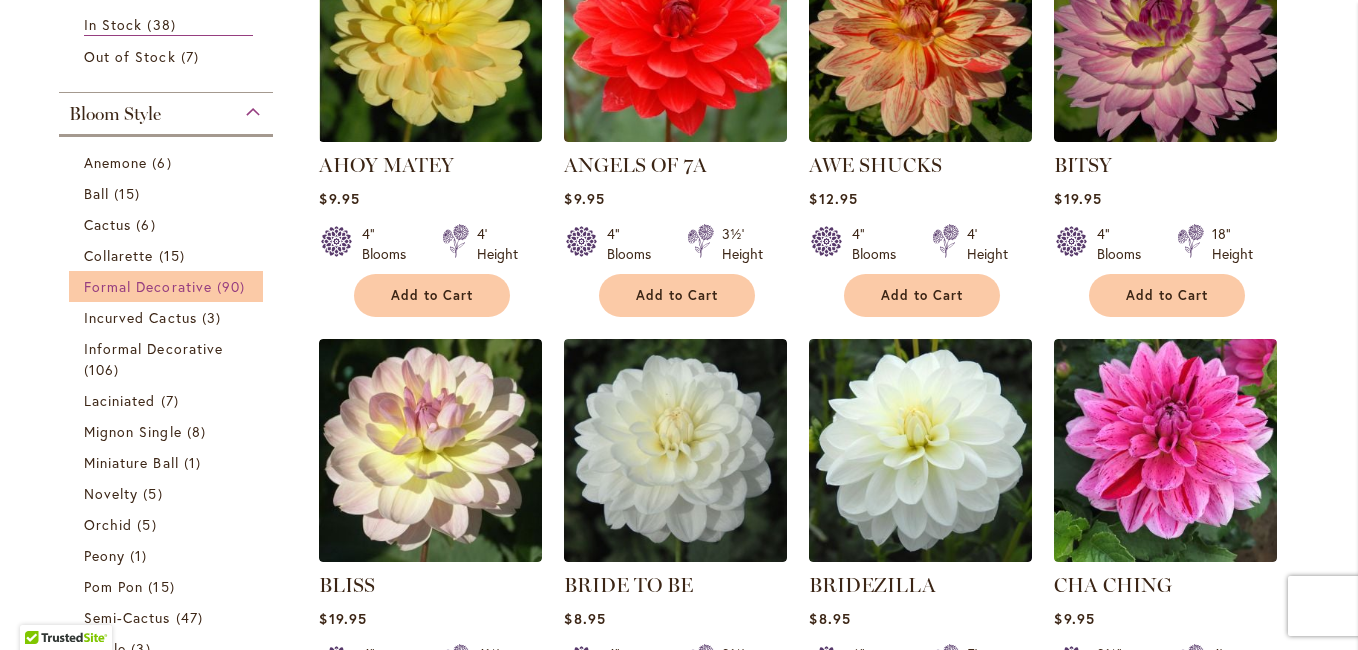 click on "Formal Decorative" at bounding box center [148, 286] 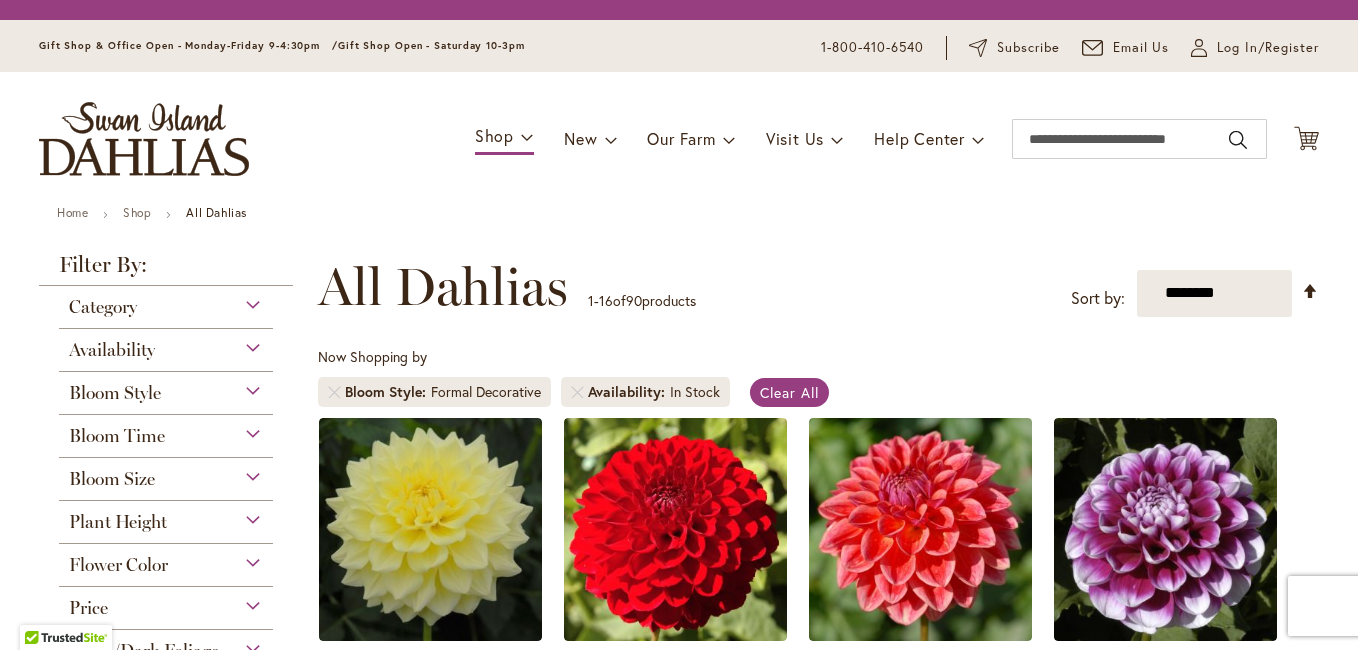 scroll, scrollTop: 0, scrollLeft: 0, axis: both 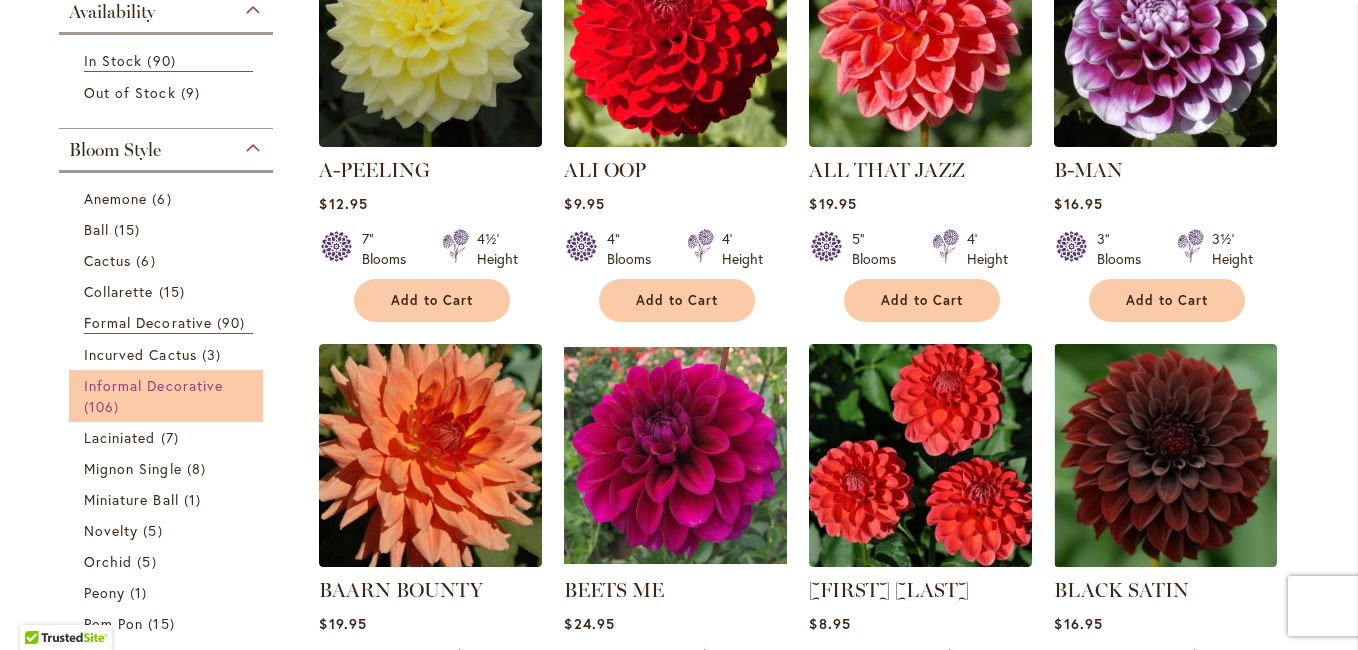 click on "Informal Decorative" at bounding box center (153, 385) 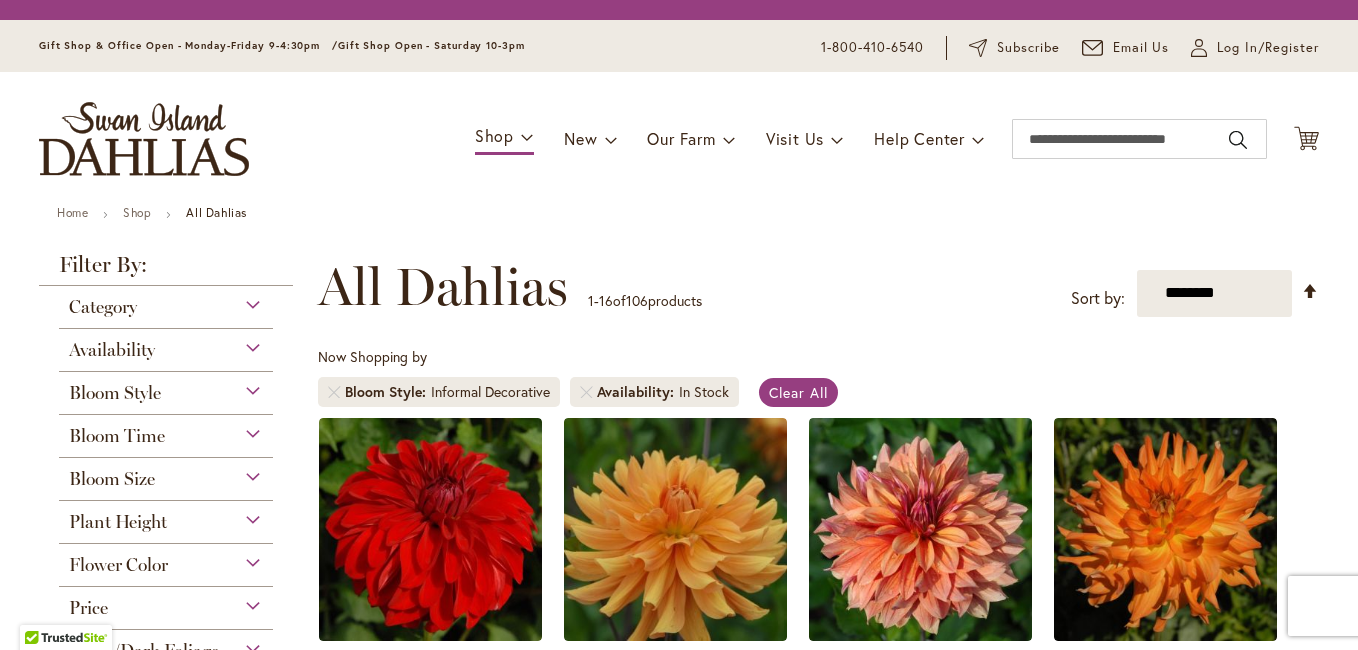 scroll, scrollTop: 0, scrollLeft: 0, axis: both 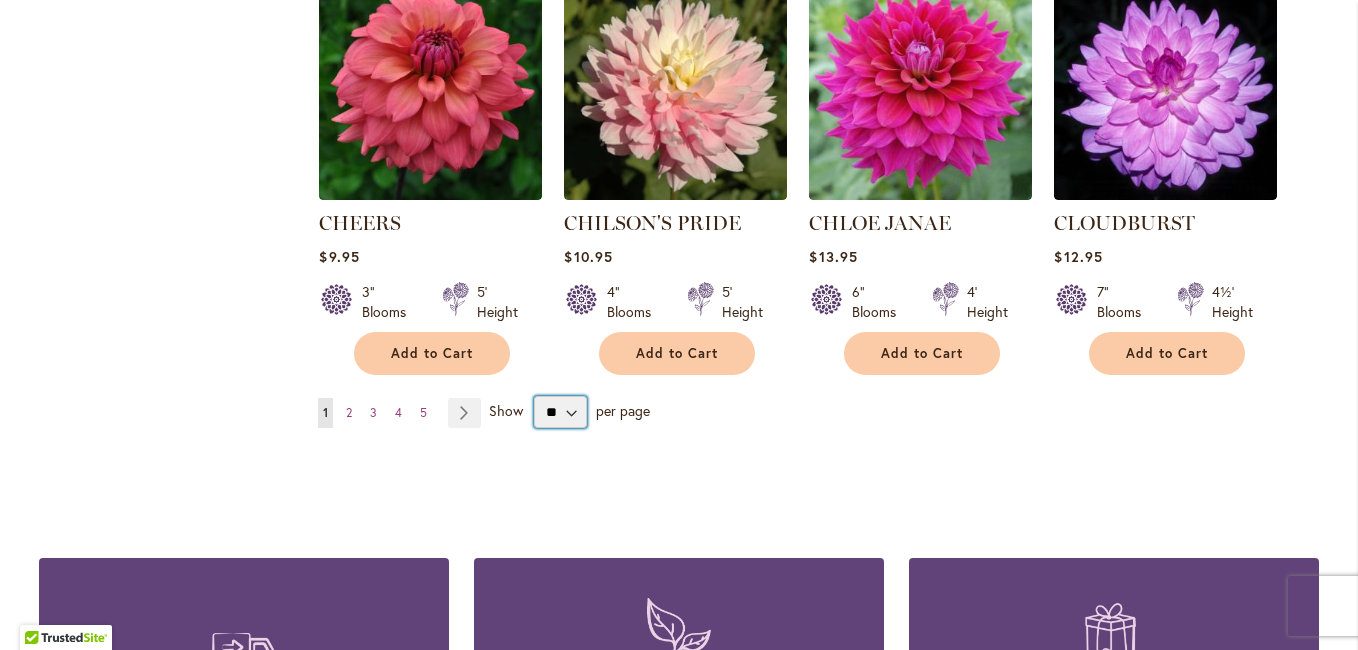 click on "**
**
**
**" at bounding box center (560, 412) 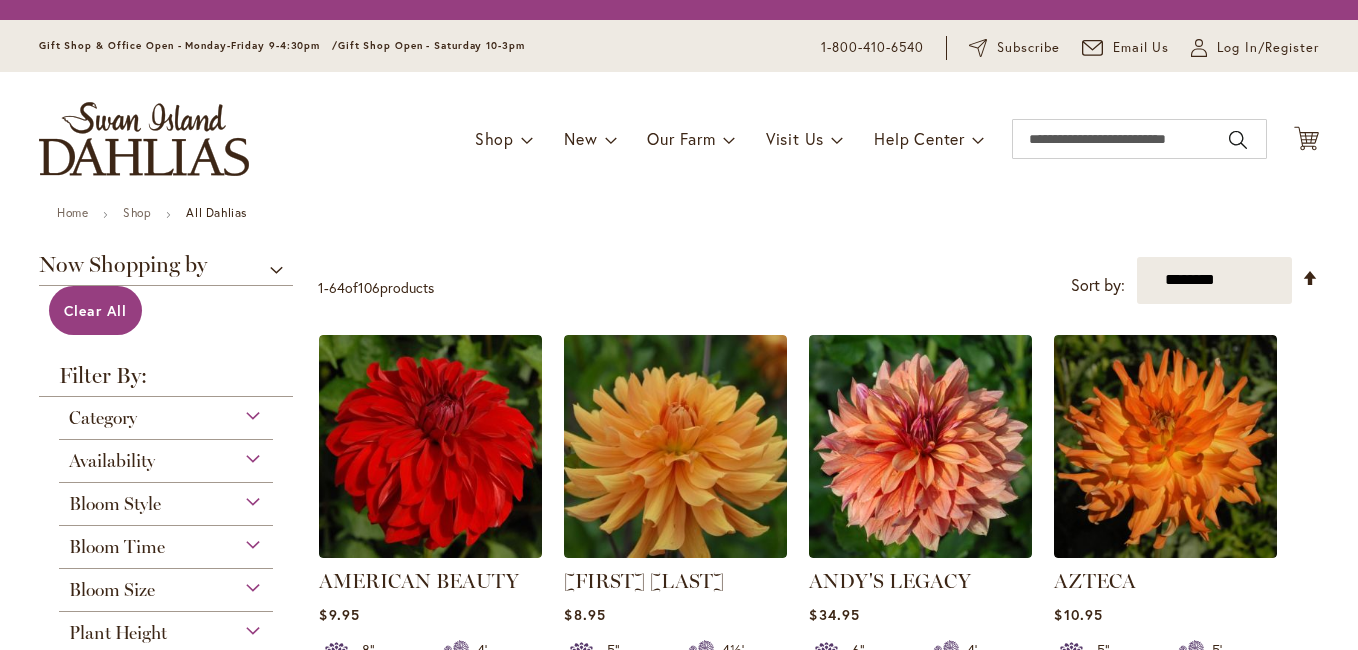 scroll, scrollTop: 0, scrollLeft: 0, axis: both 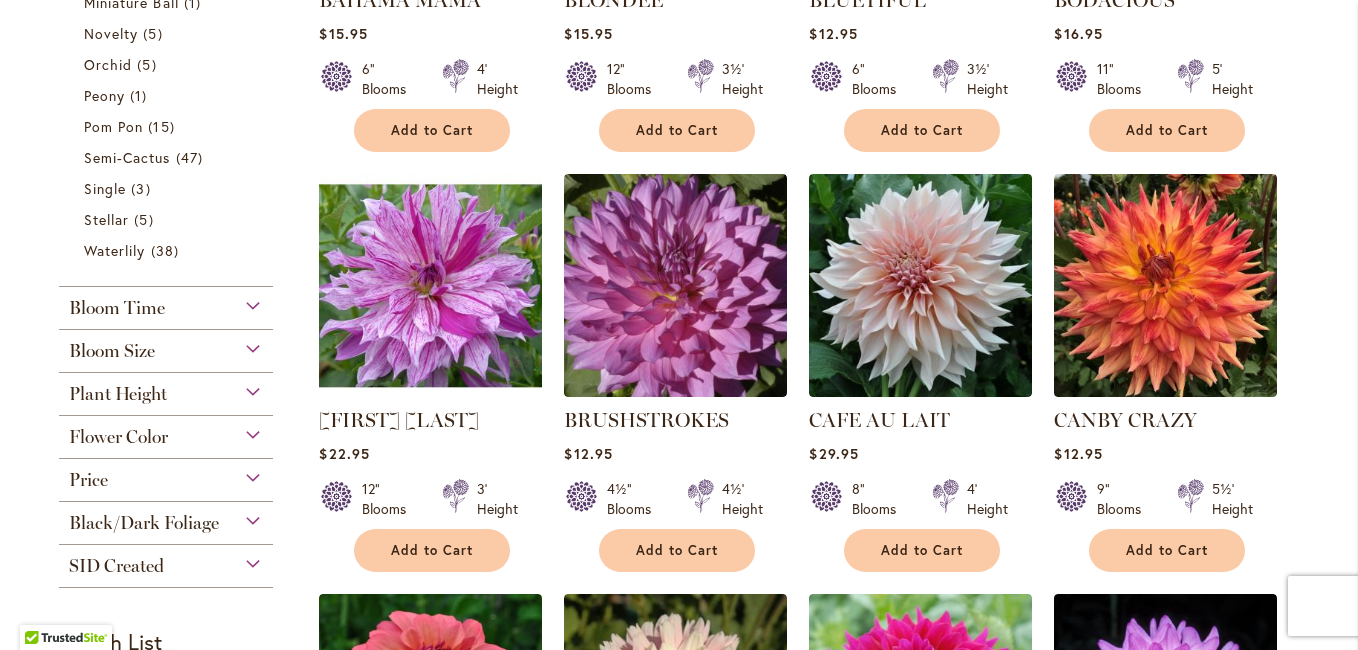 click on "Bloom Size" at bounding box center (112, 351) 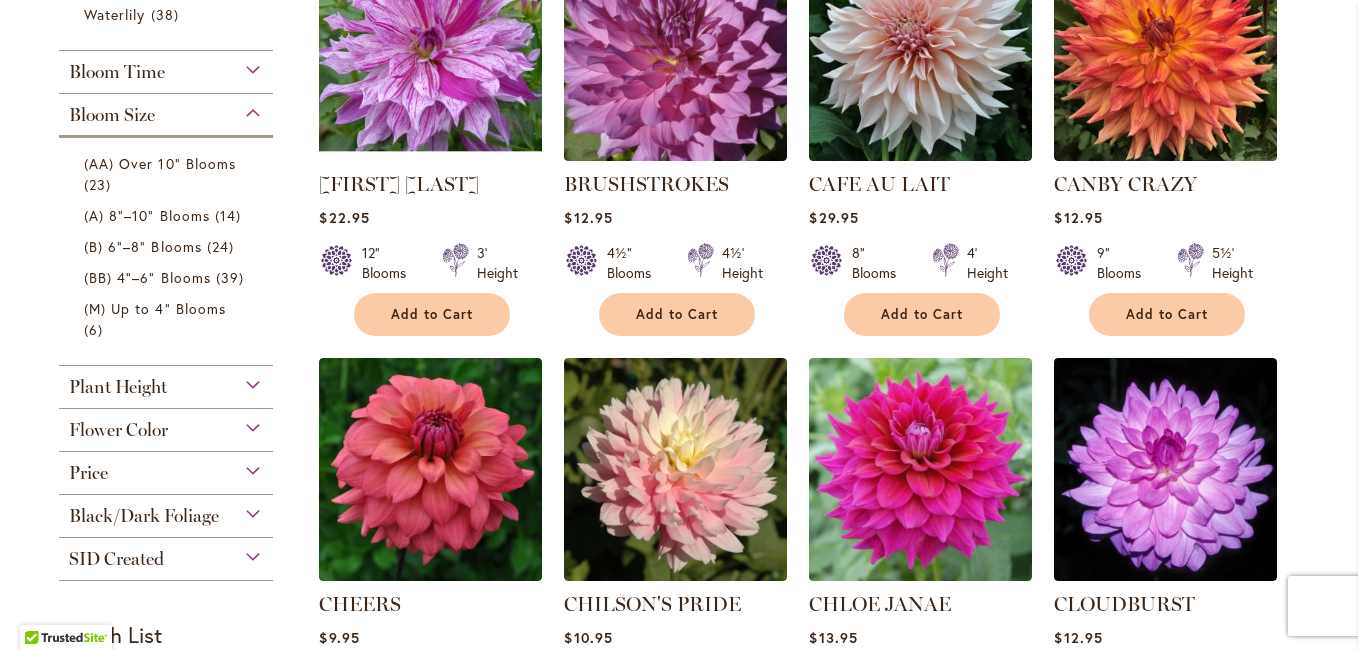 scroll, scrollTop: 1371, scrollLeft: 0, axis: vertical 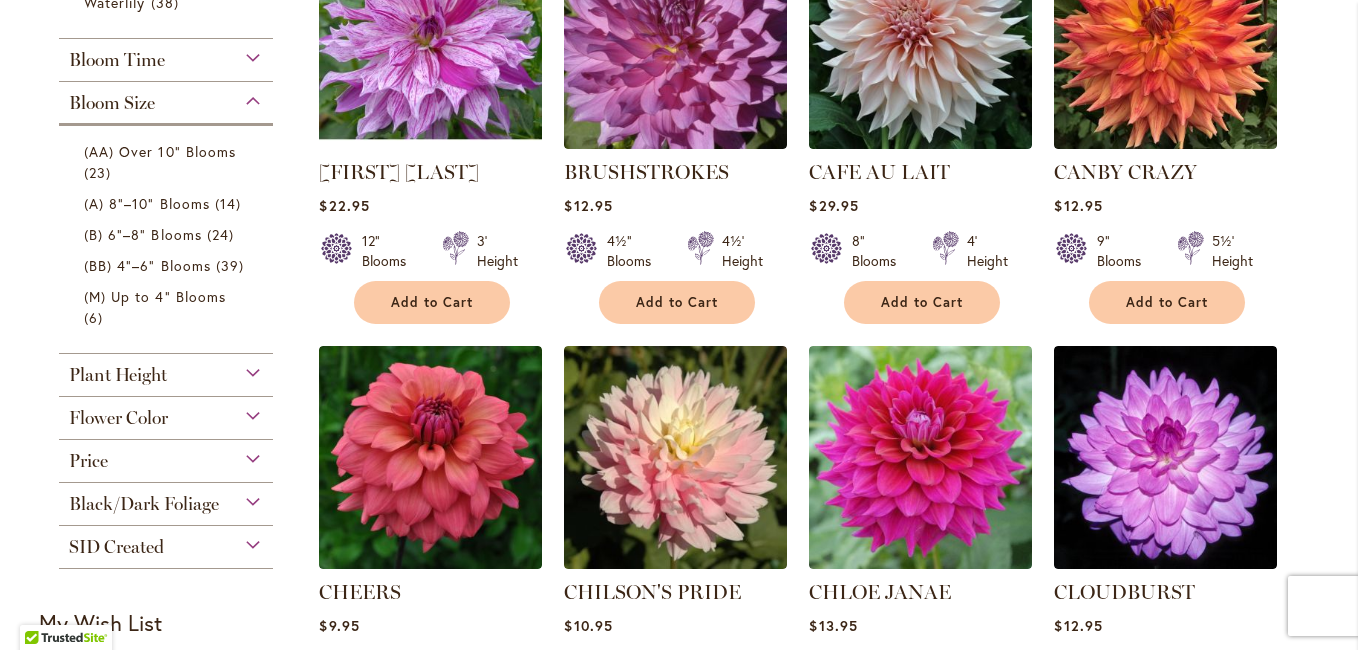 click on "Flower Color" at bounding box center (118, 418) 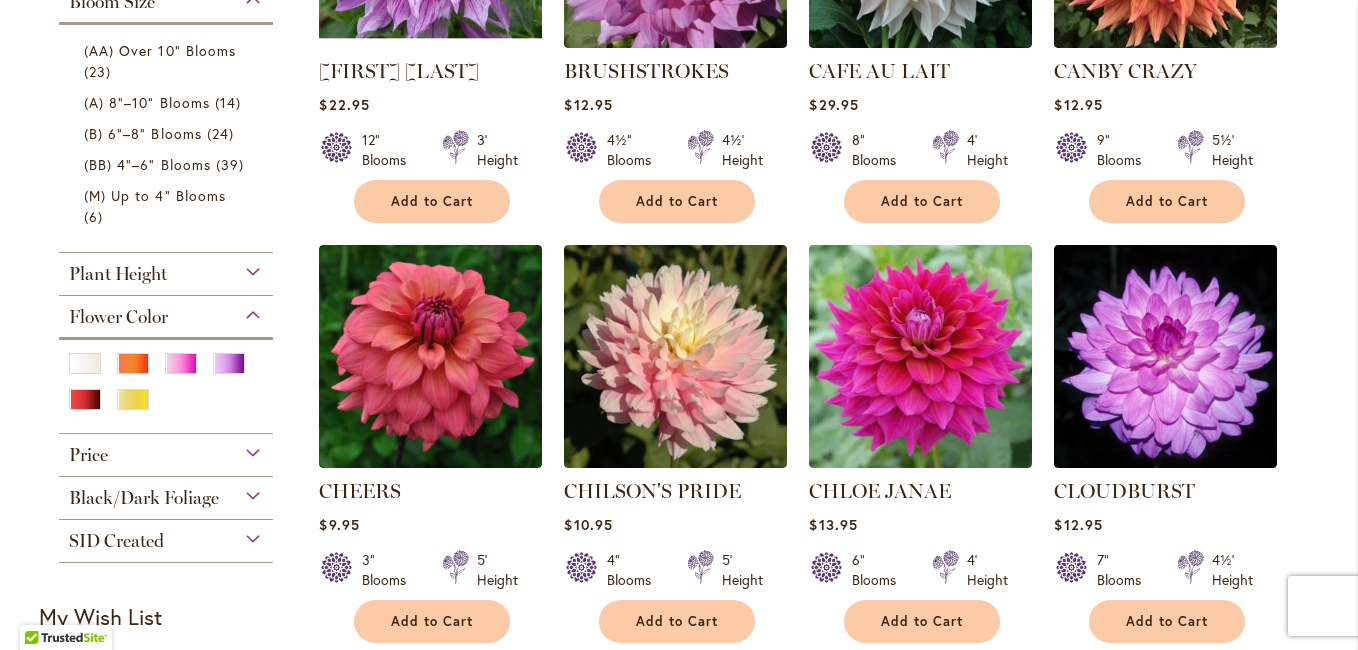 scroll, scrollTop: 1560, scrollLeft: 0, axis: vertical 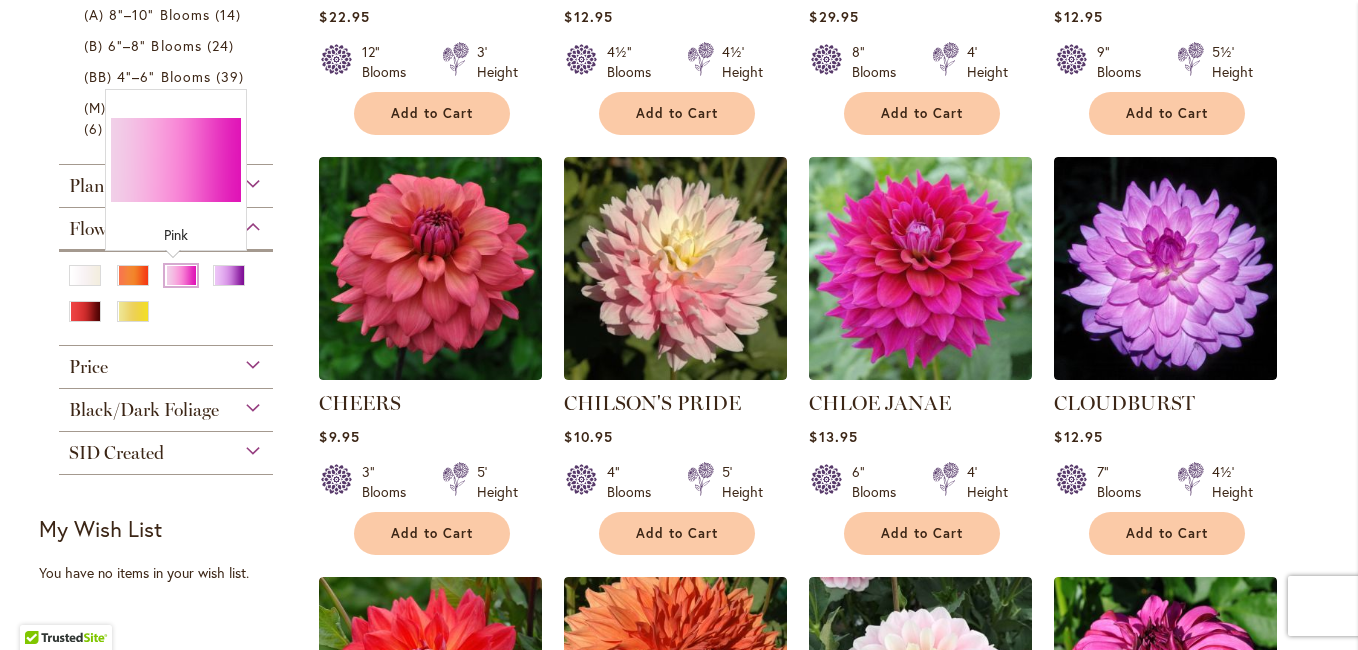 click at bounding box center [181, 275] 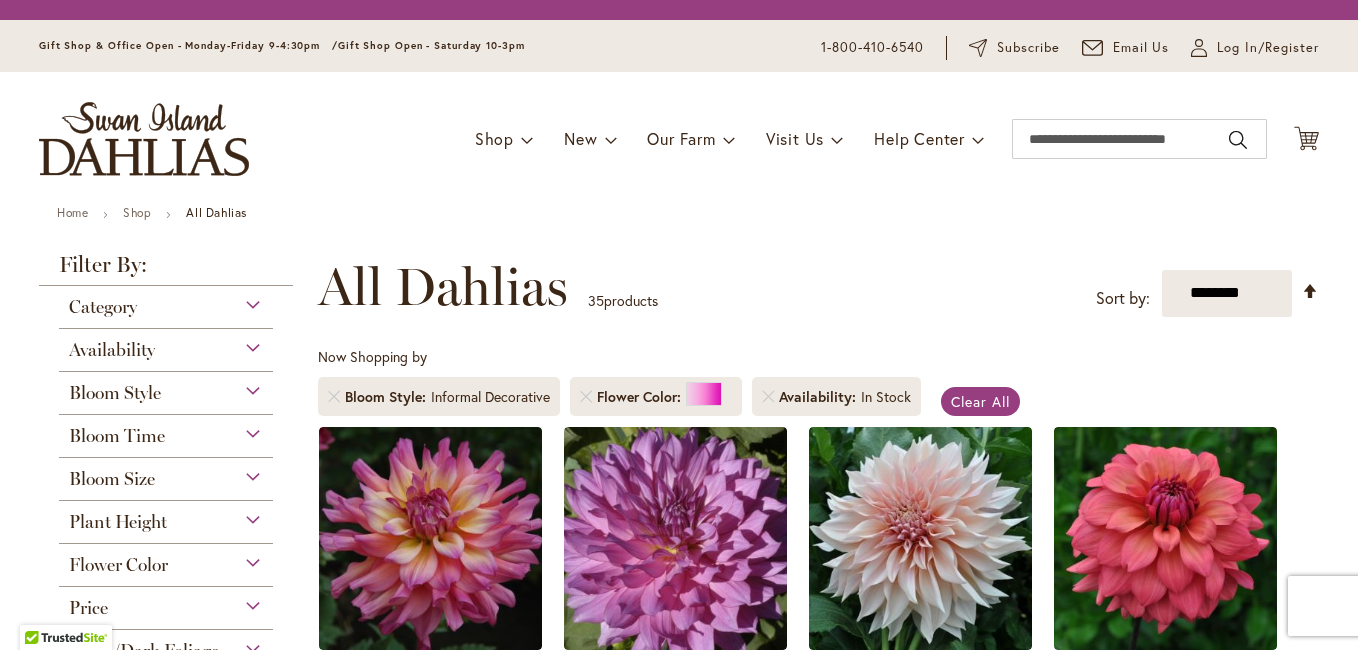 scroll, scrollTop: 0, scrollLeft: 0, axis: both 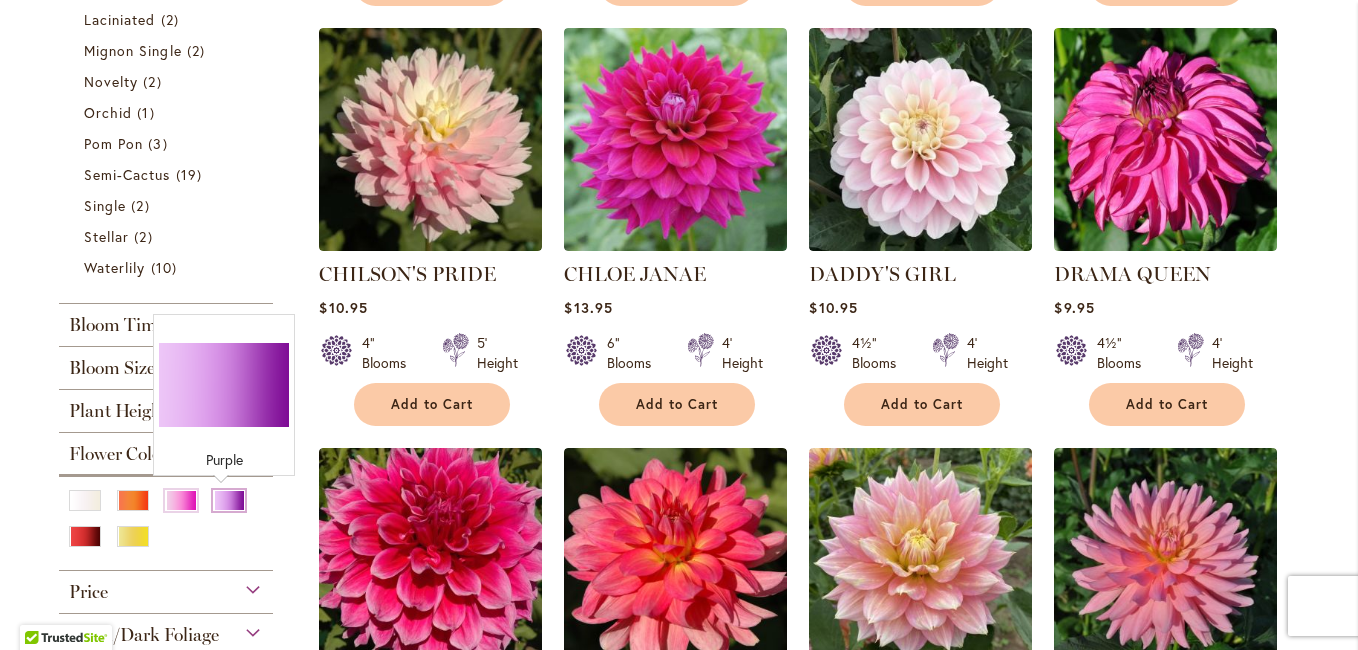 click at bounding box center [229, 500] 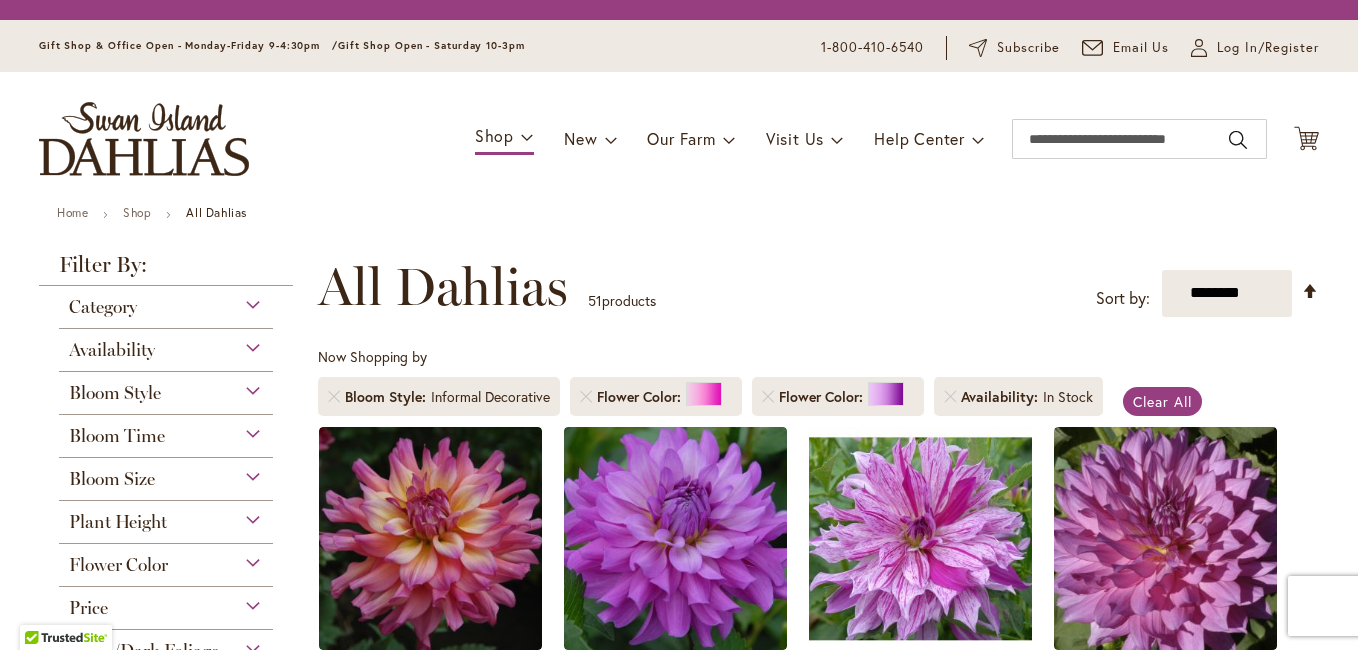 scroll, scrollTop: 0, scrollLeft: 0, axis: both 